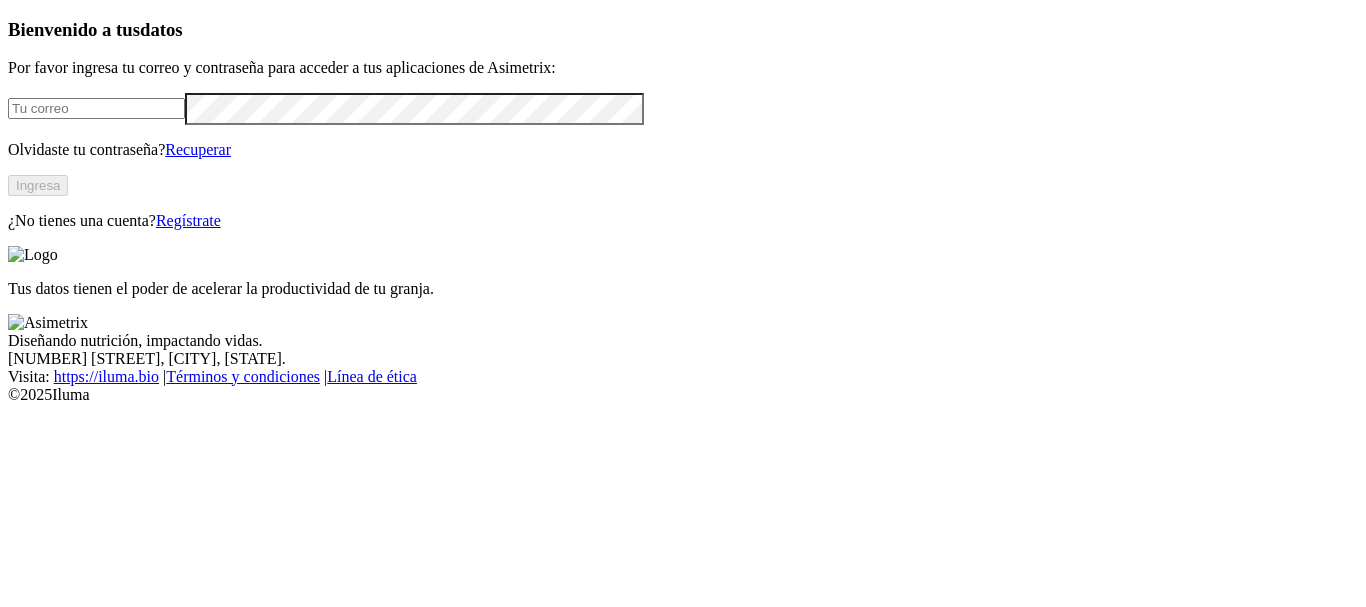 scroll, scrollTop: 0, scrollLeft: 0, axis: both 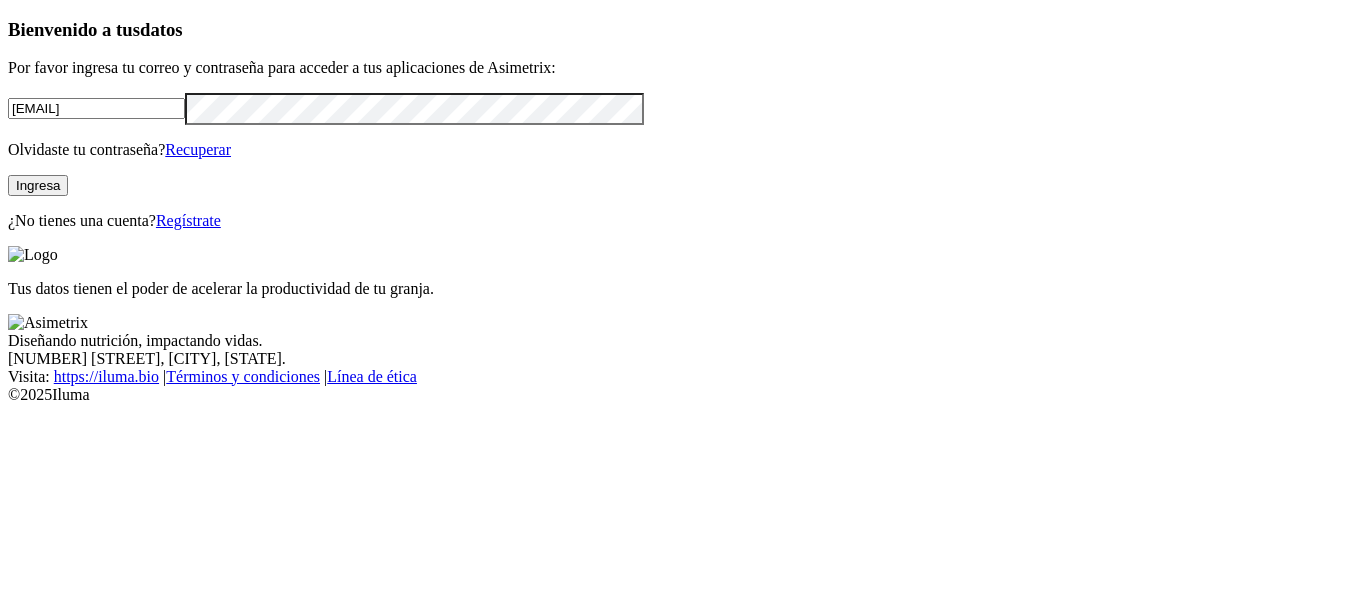 click on "Ingresa" at bounding box center [38, 185] 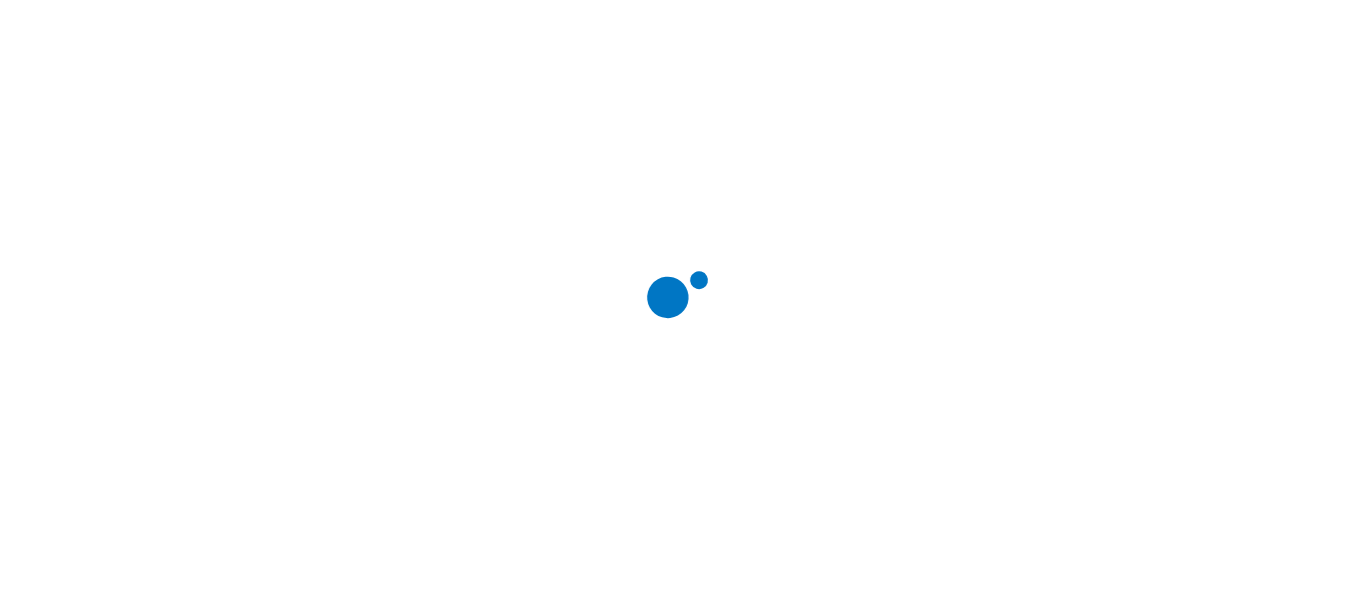 scroll, scrollTop: 0, scrollLeft: 0, axis: both 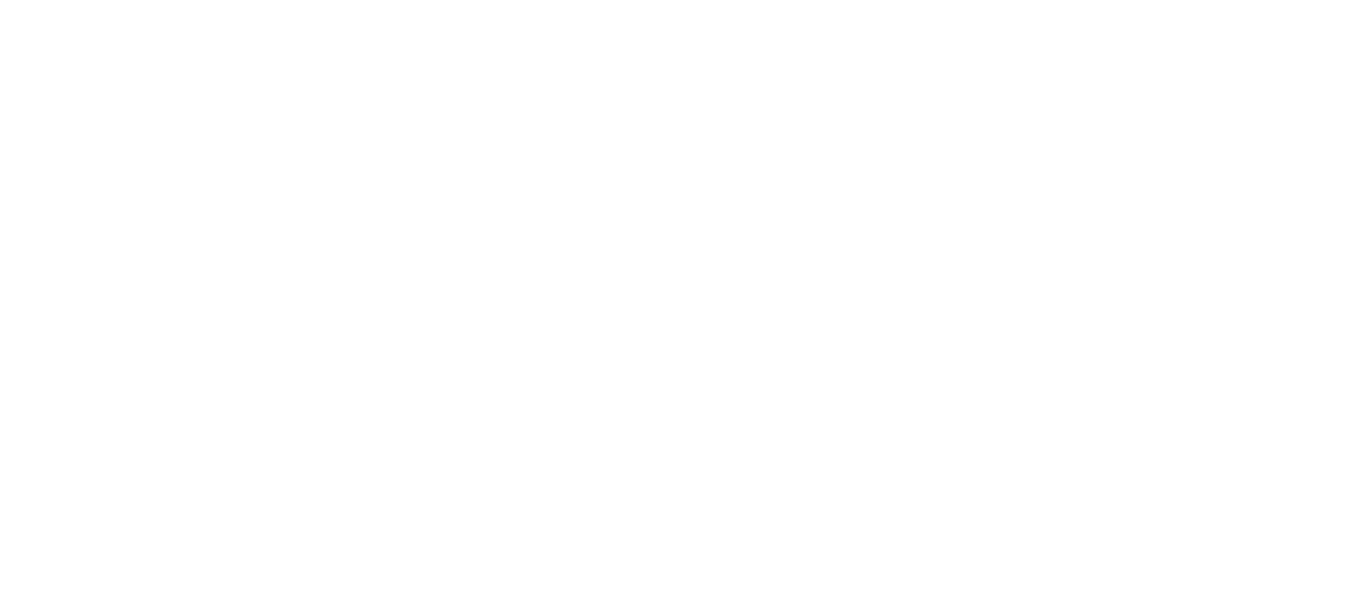 click 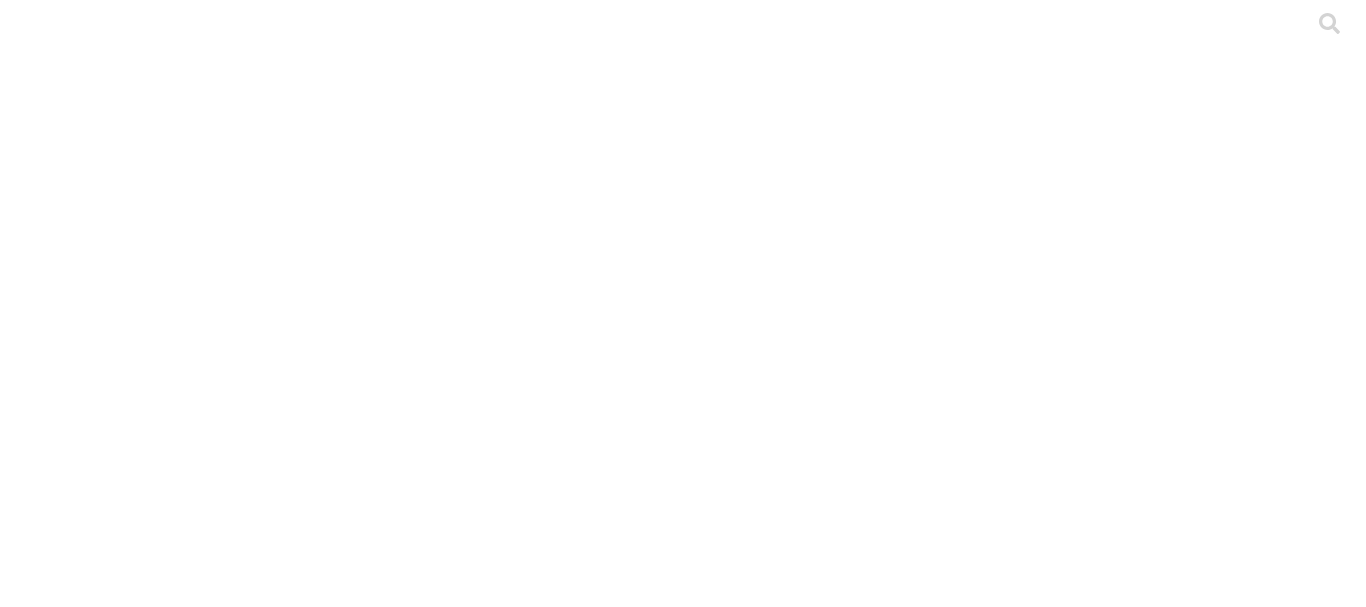 click on "CYF_POLLOENGORDE" at bounding box center [102, 831] 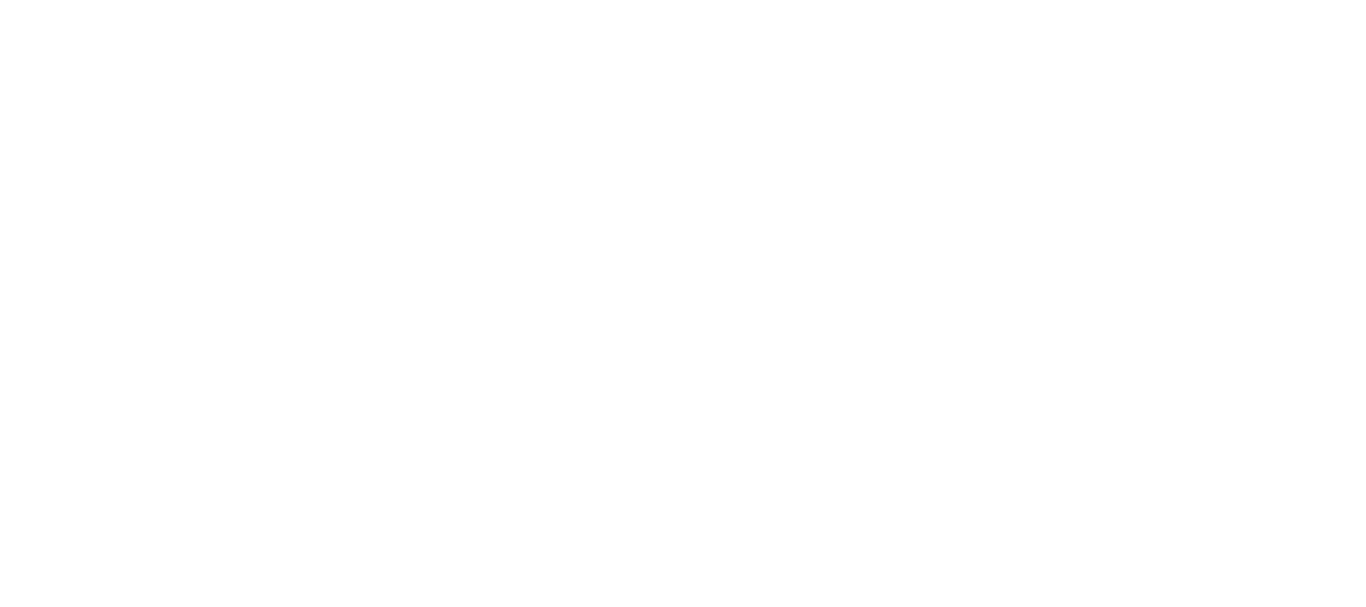 click on "File Manager" at bounding box center (683, 2300) 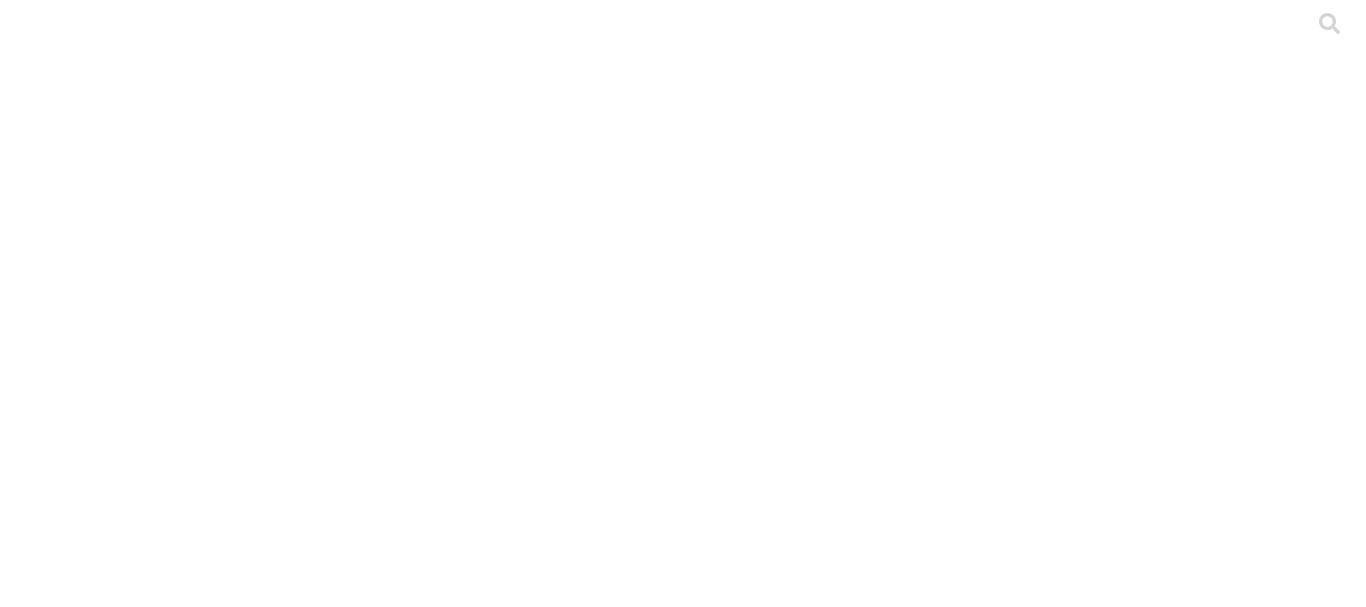 click on ".cls-1 {
fill: #d6d6d6;
}
ETL" at bounding box center [683, 2983] 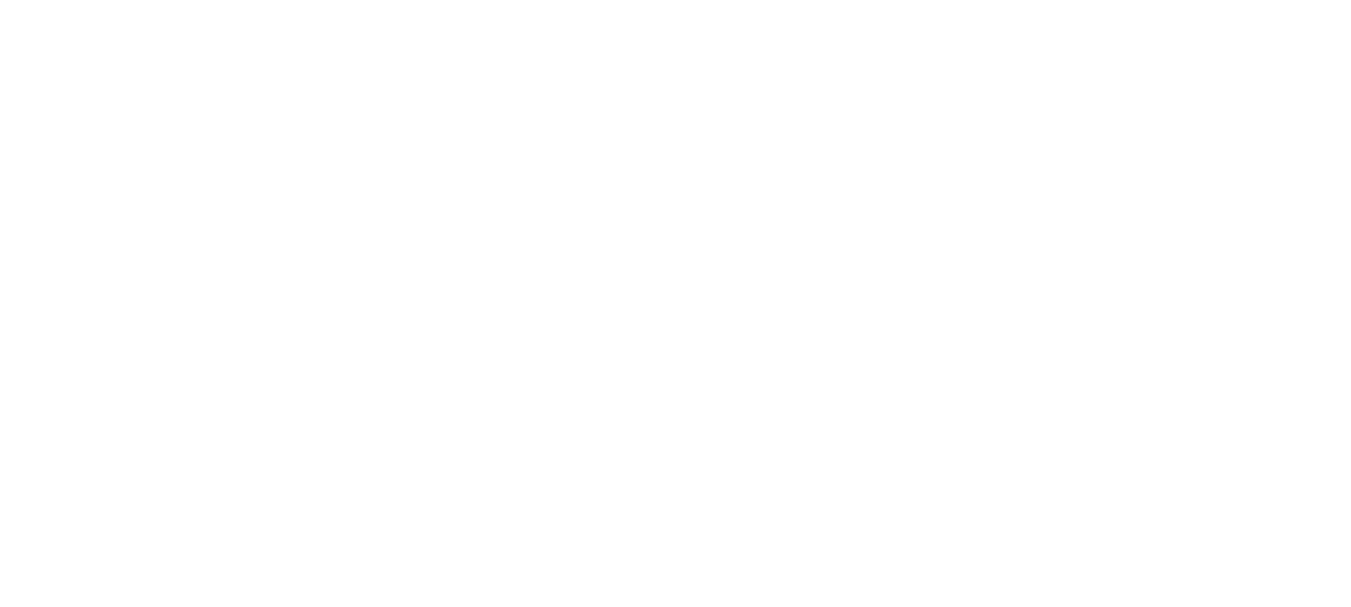 scroll, scrollTop: 0, scrollLeft: 0, axis: both 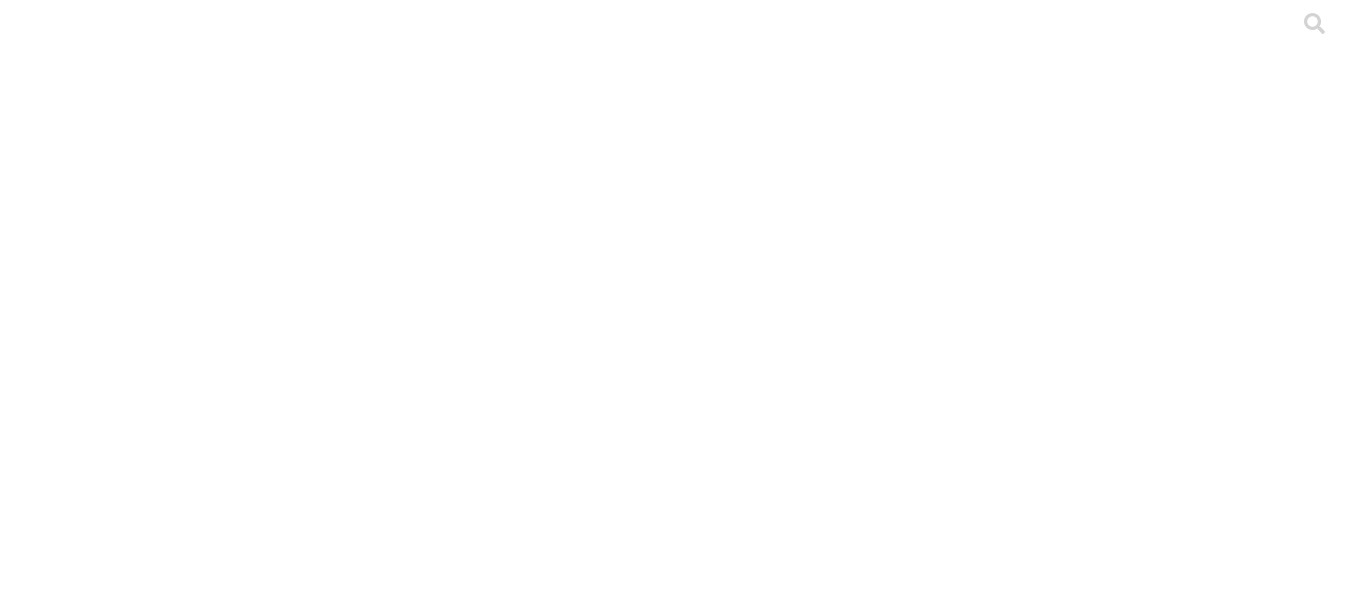 click on "Cargar" at bounding box center (174, 2176) 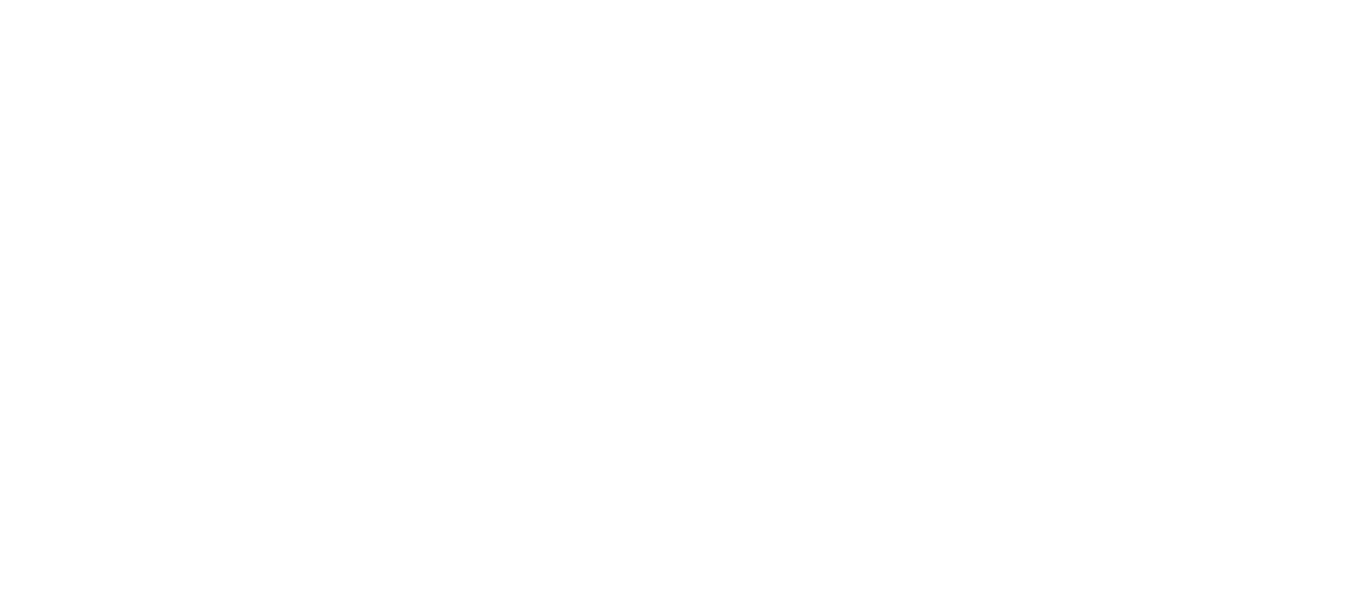 click at bounding box center [96, 2366] 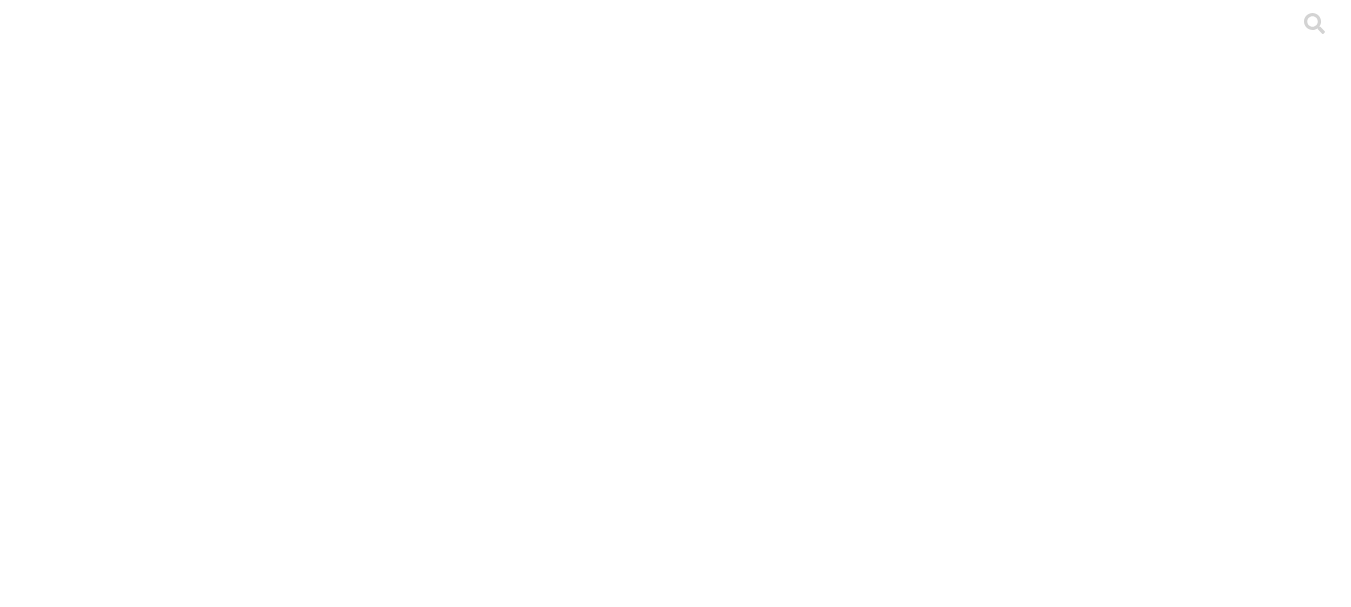 click on ".cls-1 {
fill: none;
}" 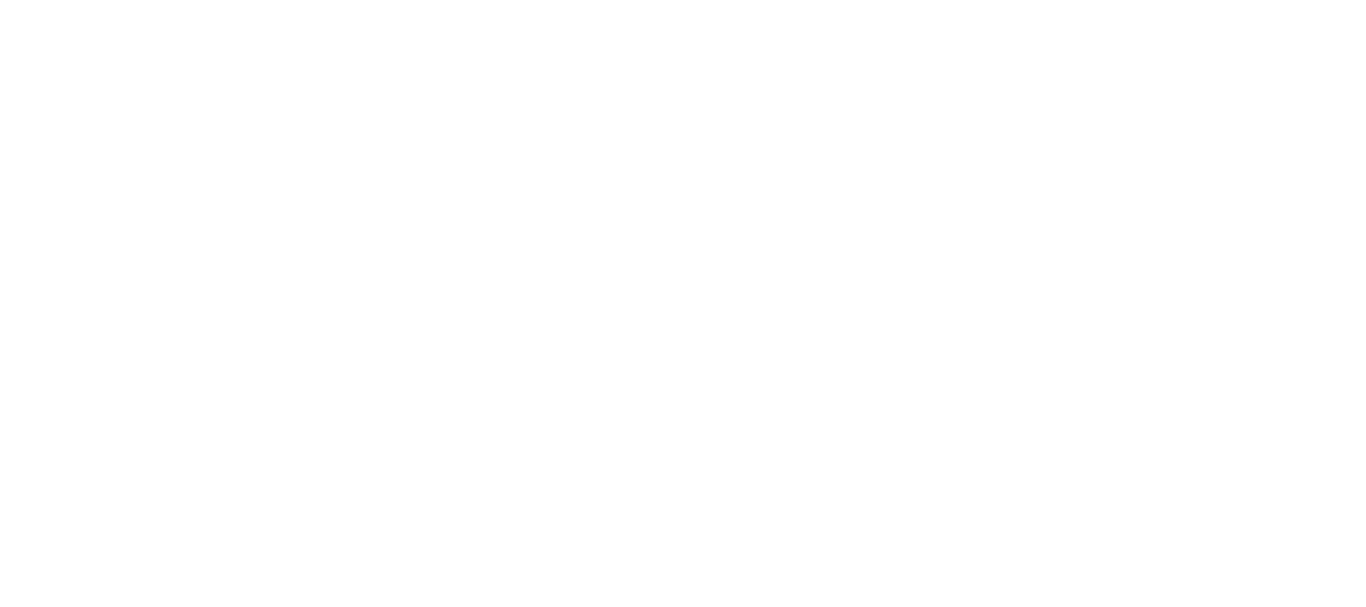 click on "CYF_PONEDORAS" at bounding box center [86, 831] 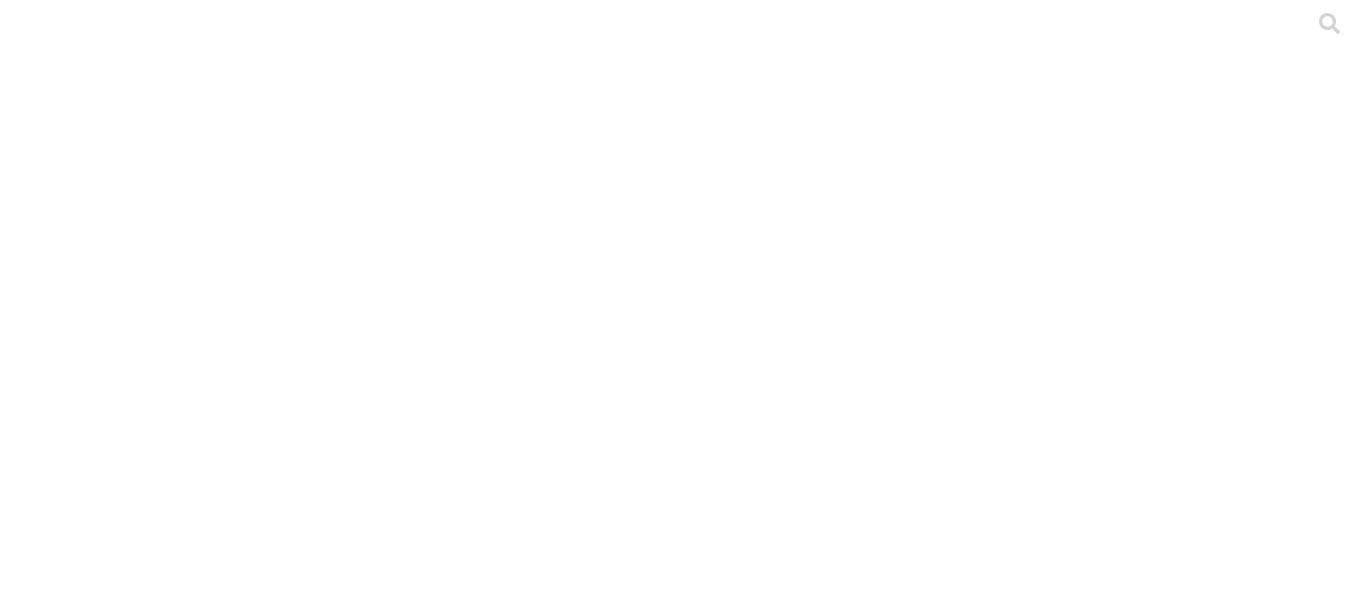 click on ".cls-1 {
fill: #d6d6d6;
}
ETL" at bounding box center (683, 2983) 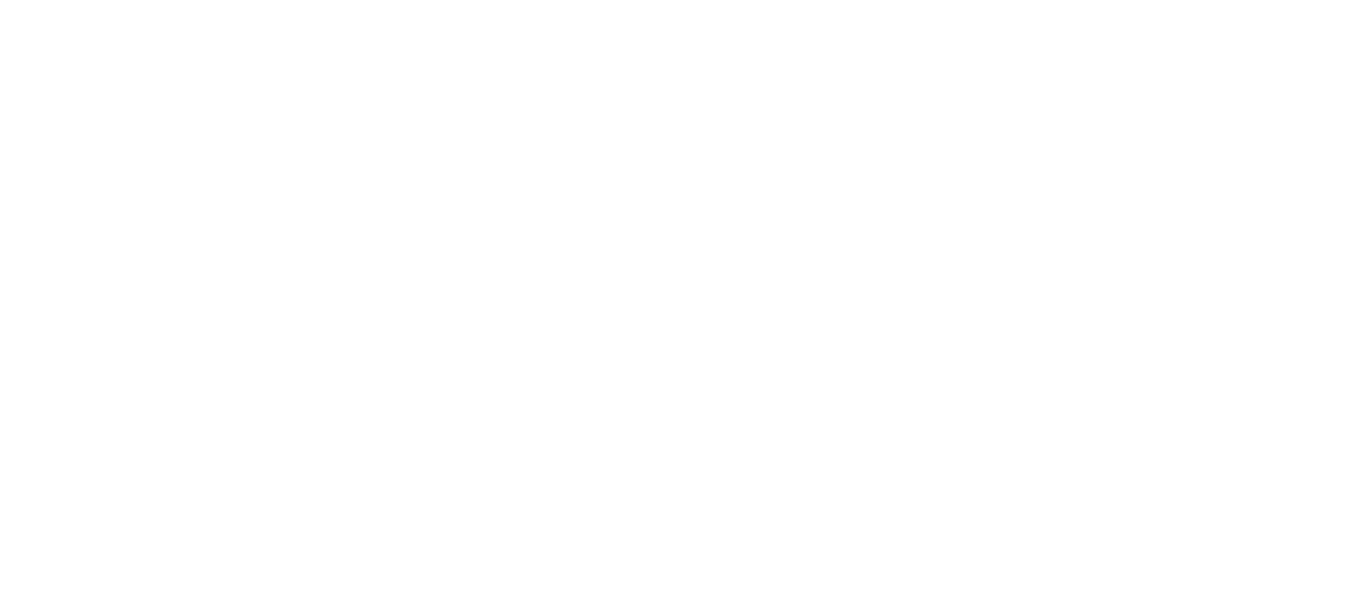 scroll, scrollTop: 0, scrollLeft: 0, axis: both 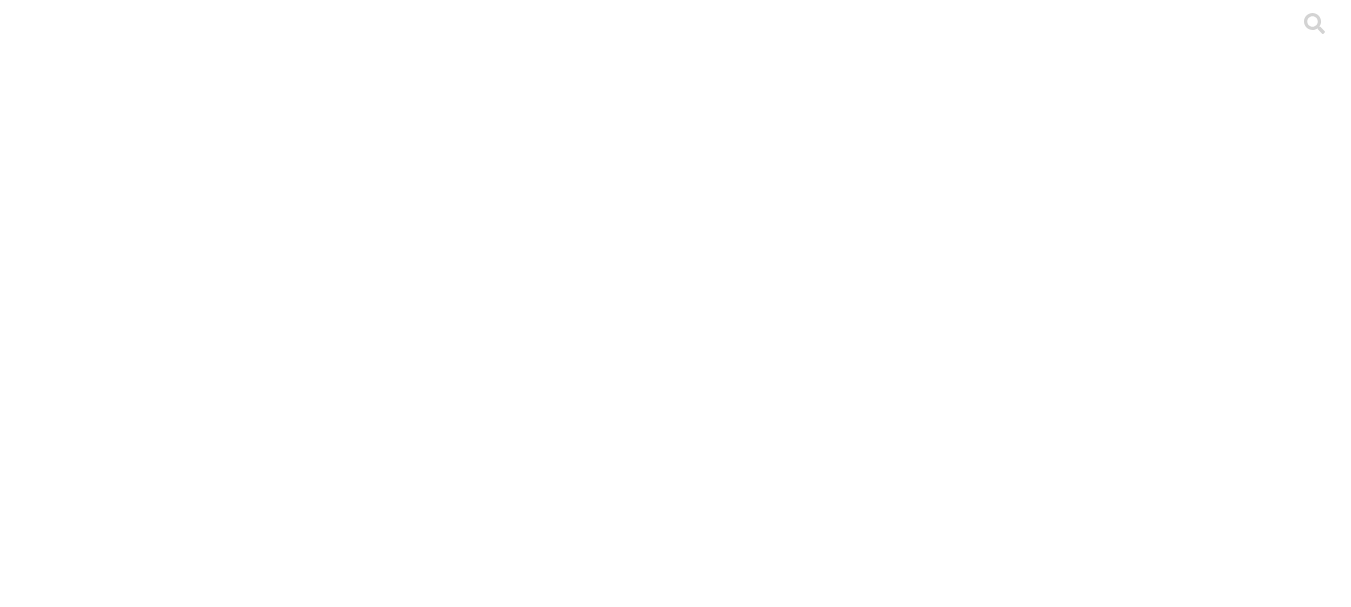 click on "Cargar" at bounding box center (174, 2176) 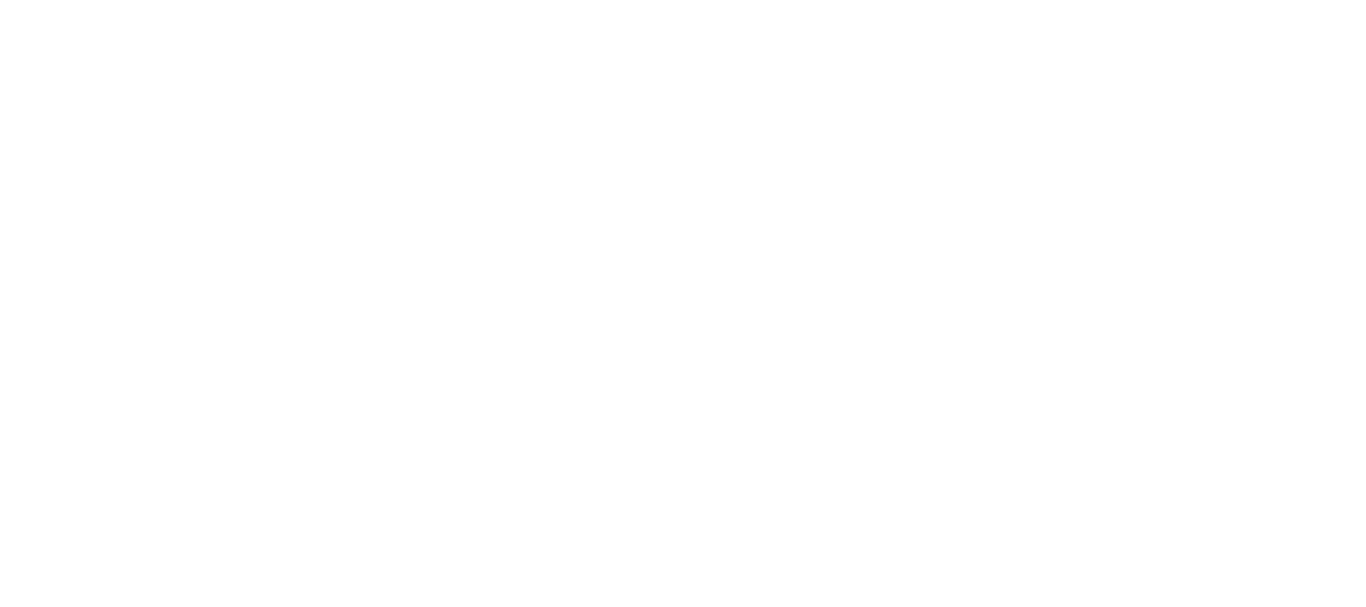 click at bounding box center (96, 2366) 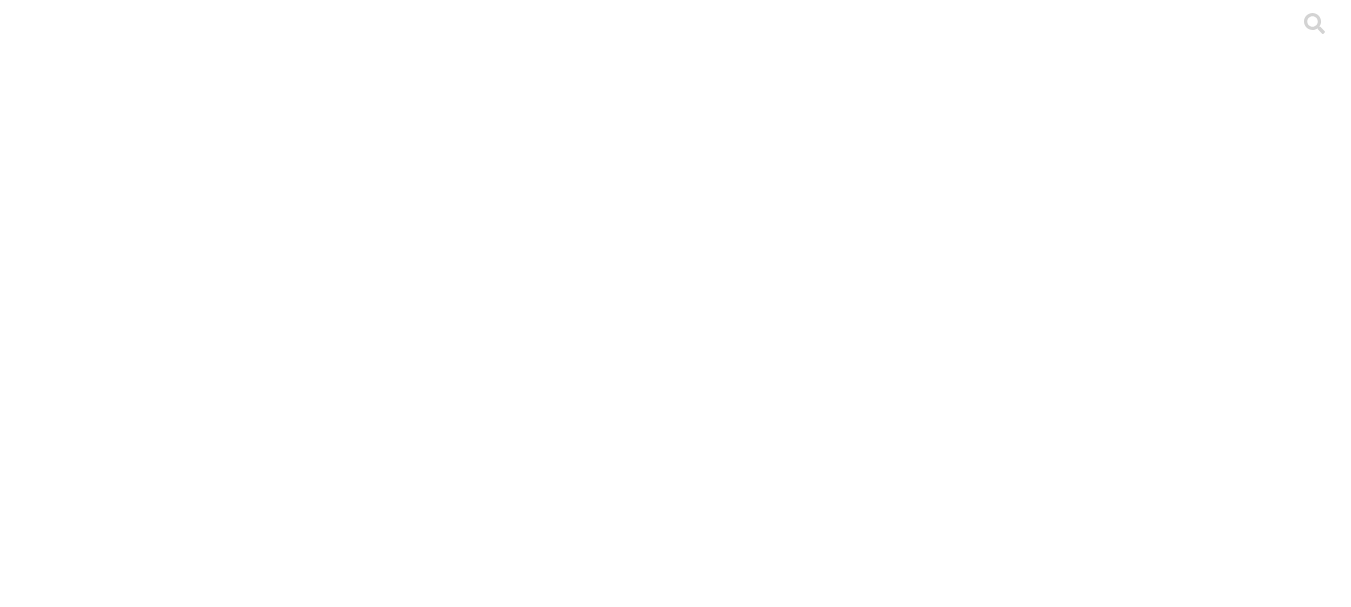 click on "Cargar" at bounding box center [174, 2176] 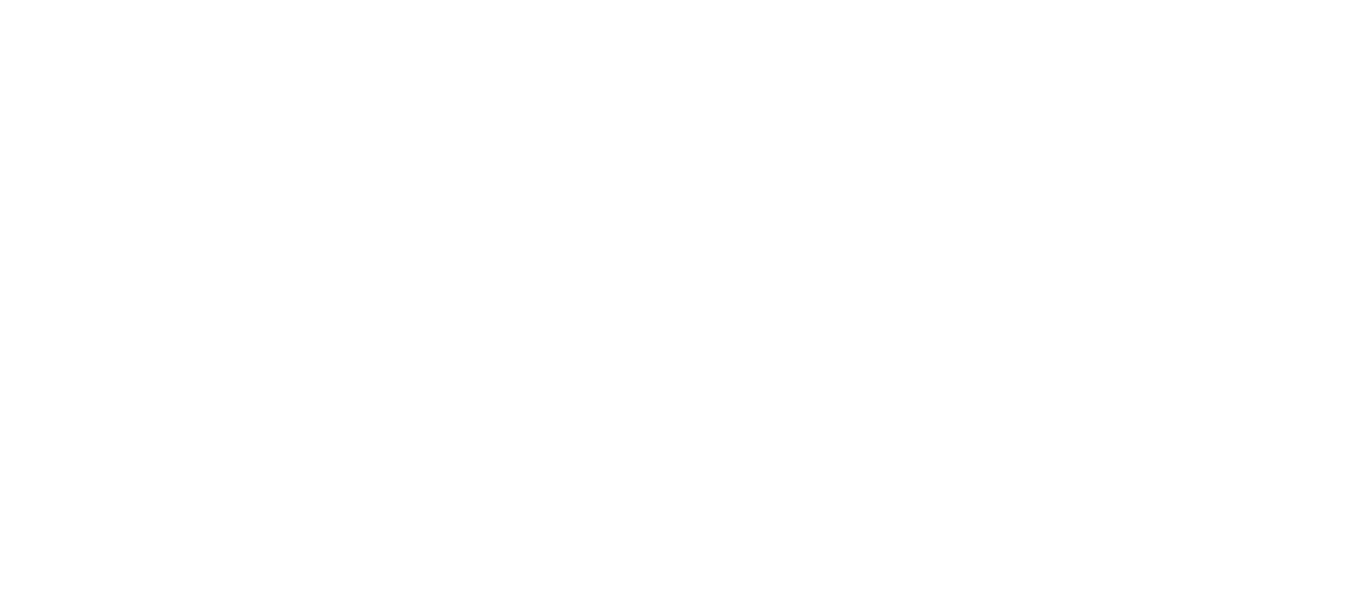 click at bounding box center (96, 2366) 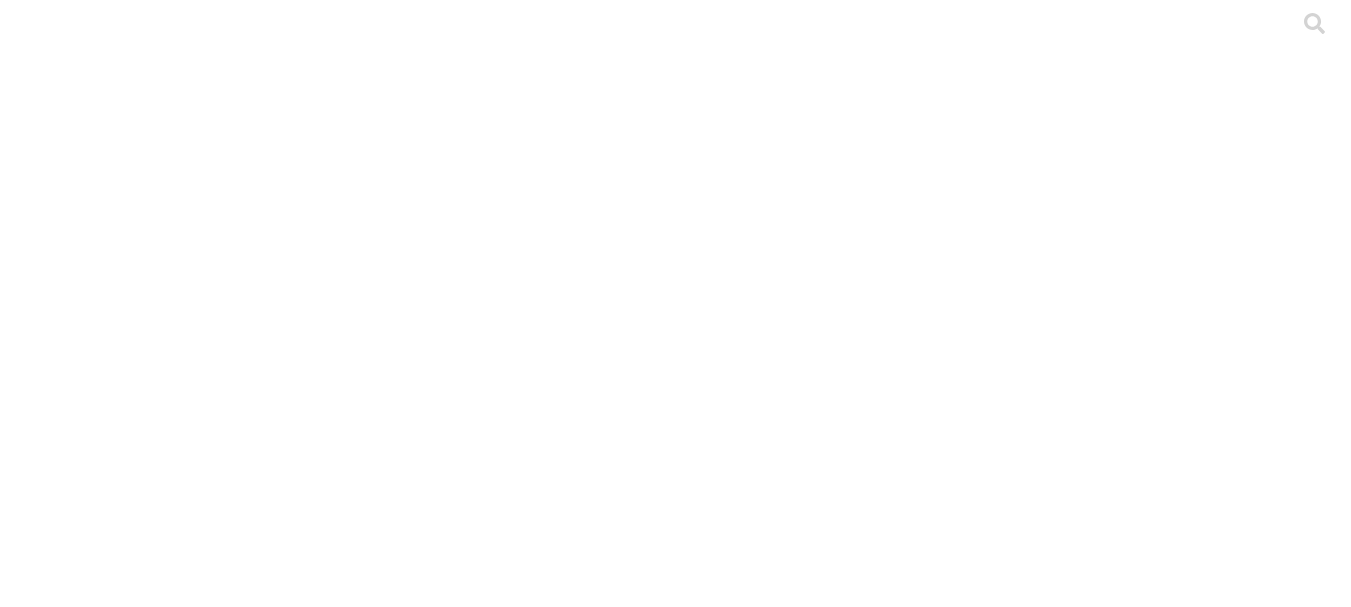 click 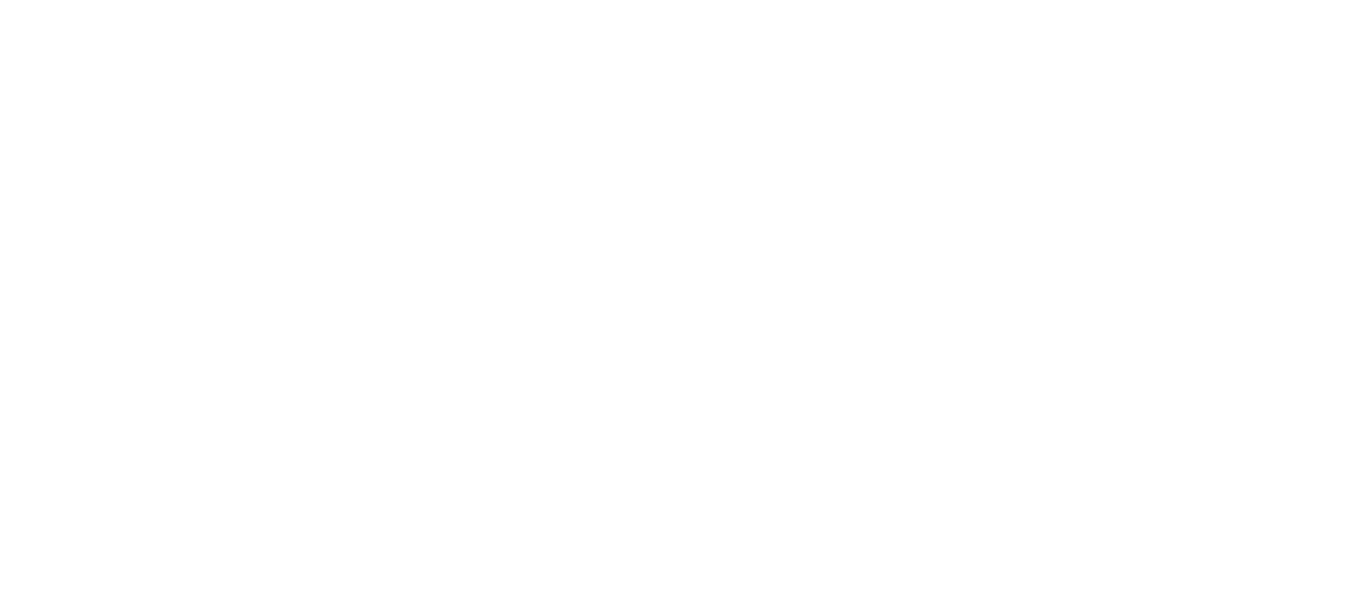 click 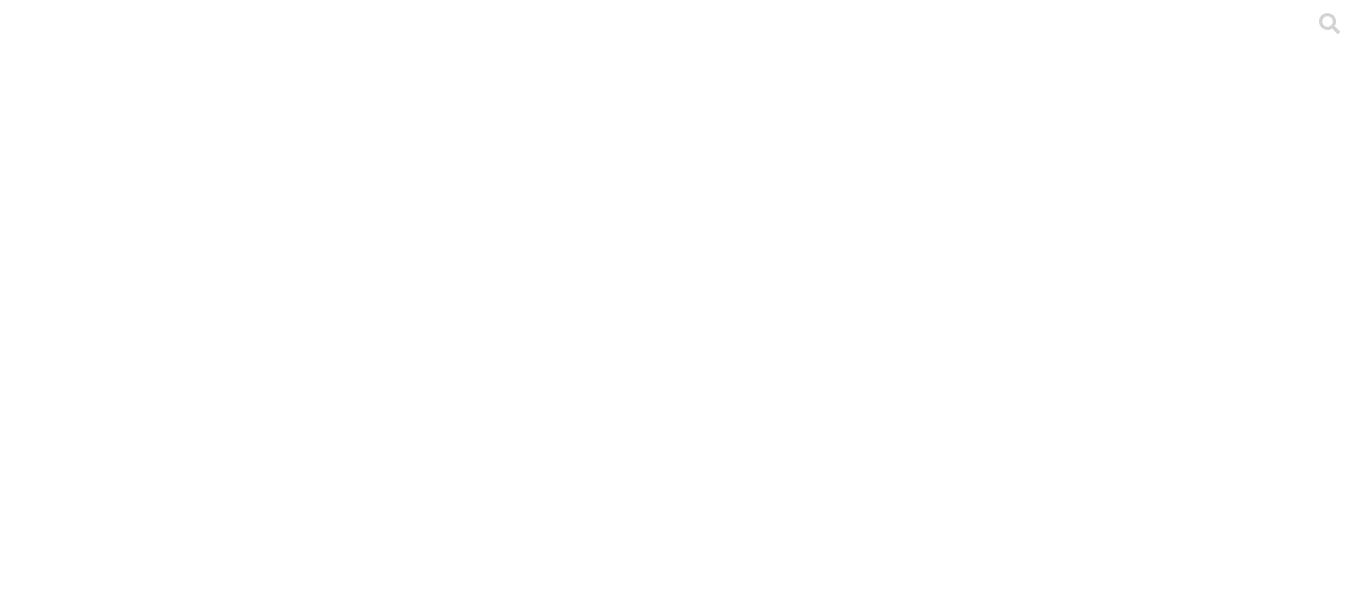 click on ".cls-1 {
fill: #d6d6d6;
}
ETL" at bounding box center (683, 2983) 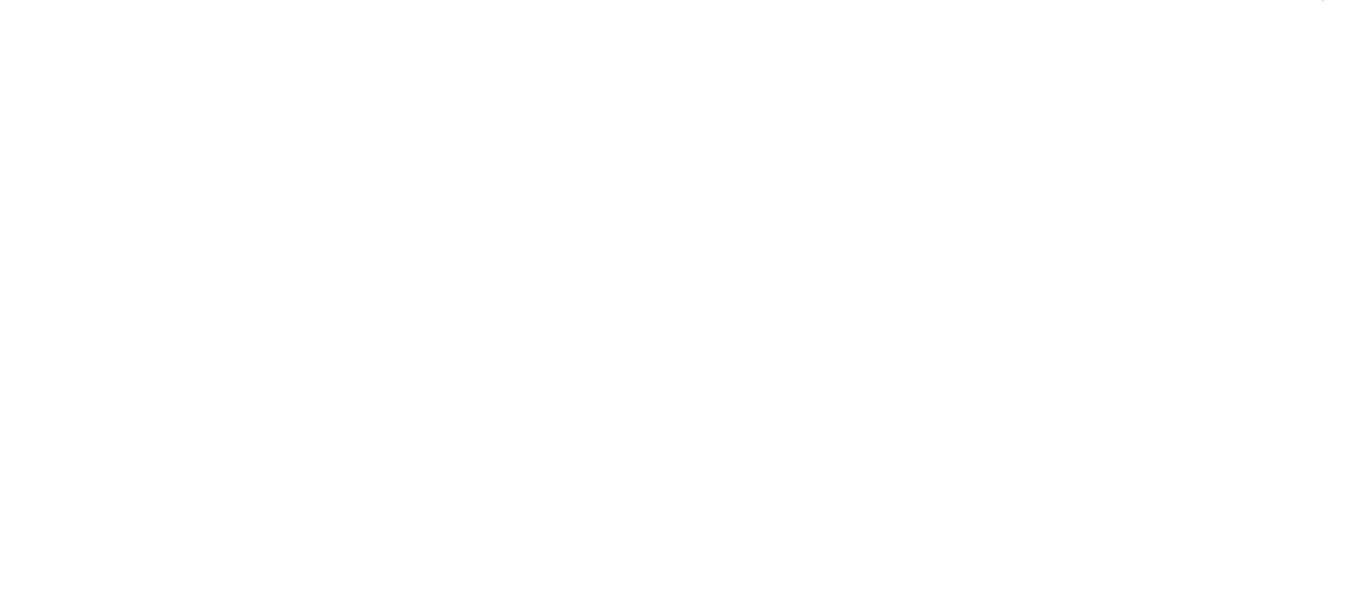 scroll, scrollTop: 0, scrollLeft: 0, axis: both 